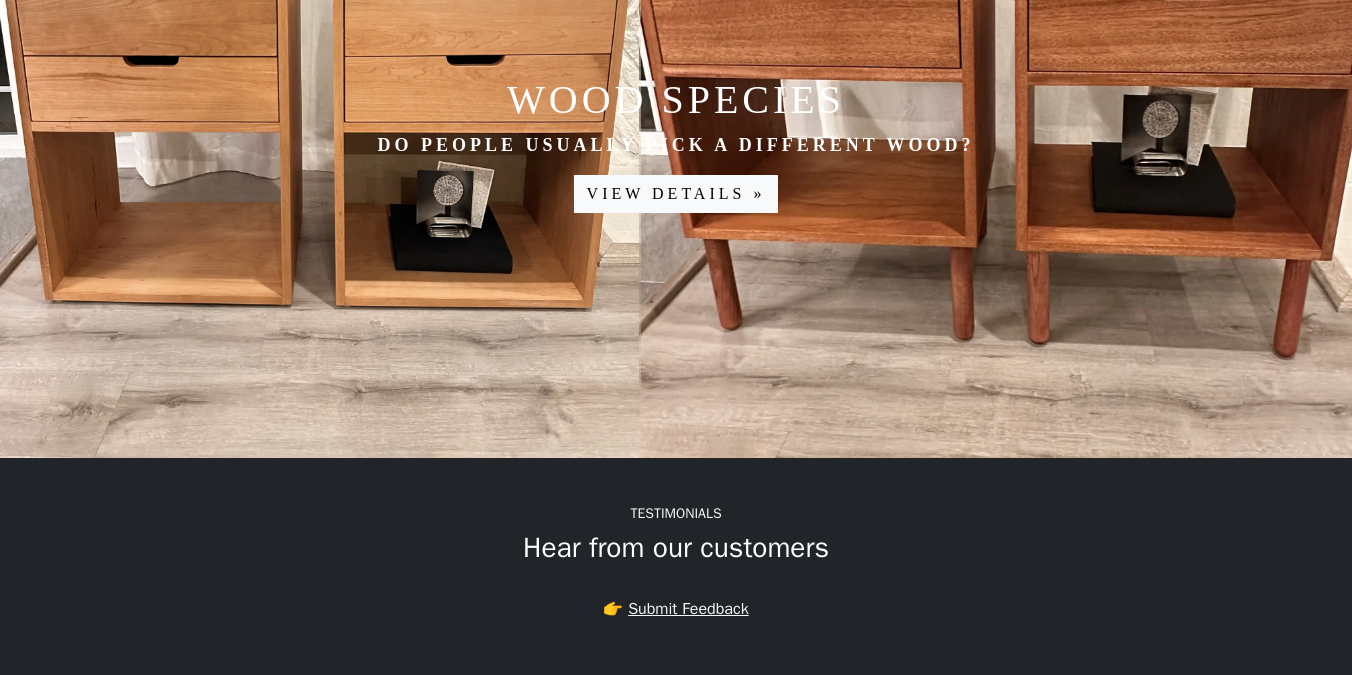 scroll, scrollTop: 2713, scrollLeft: 0, axis: vertical 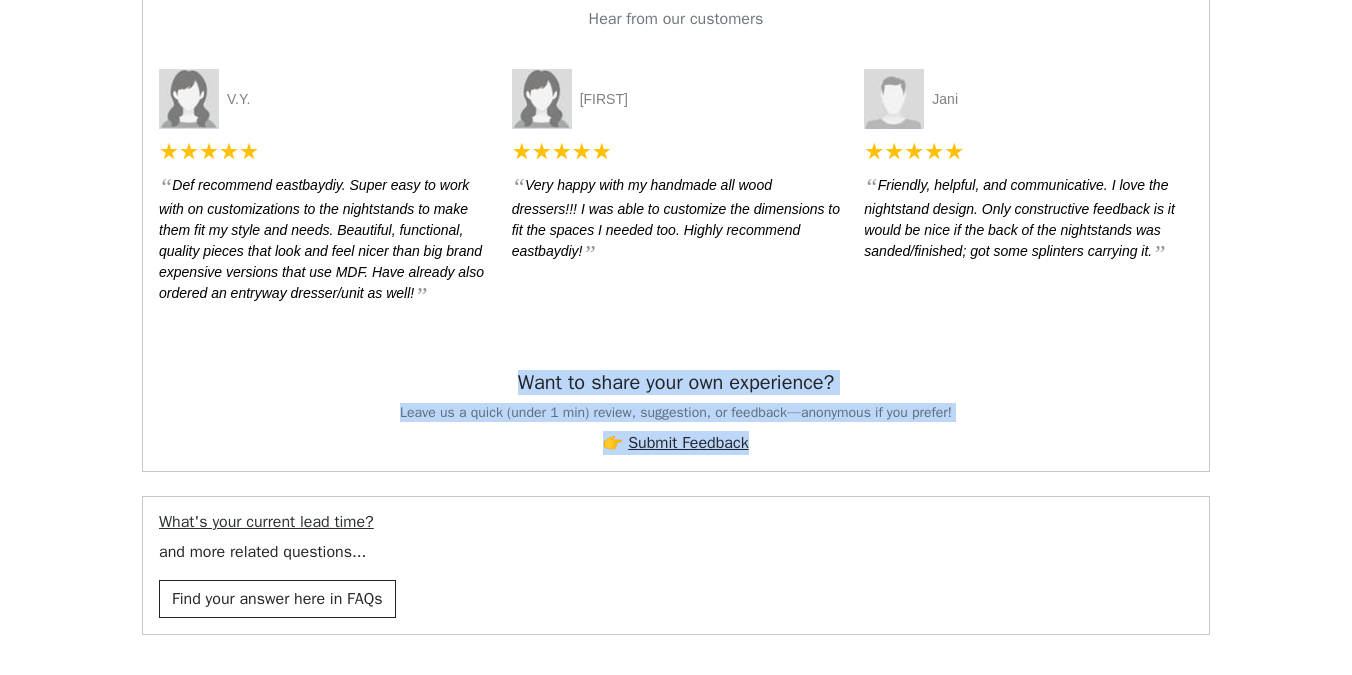 drag, startPoint x: 500, startPoint y: 380, endPoint x: 802, endPoint y: 436, distance: 307.14816 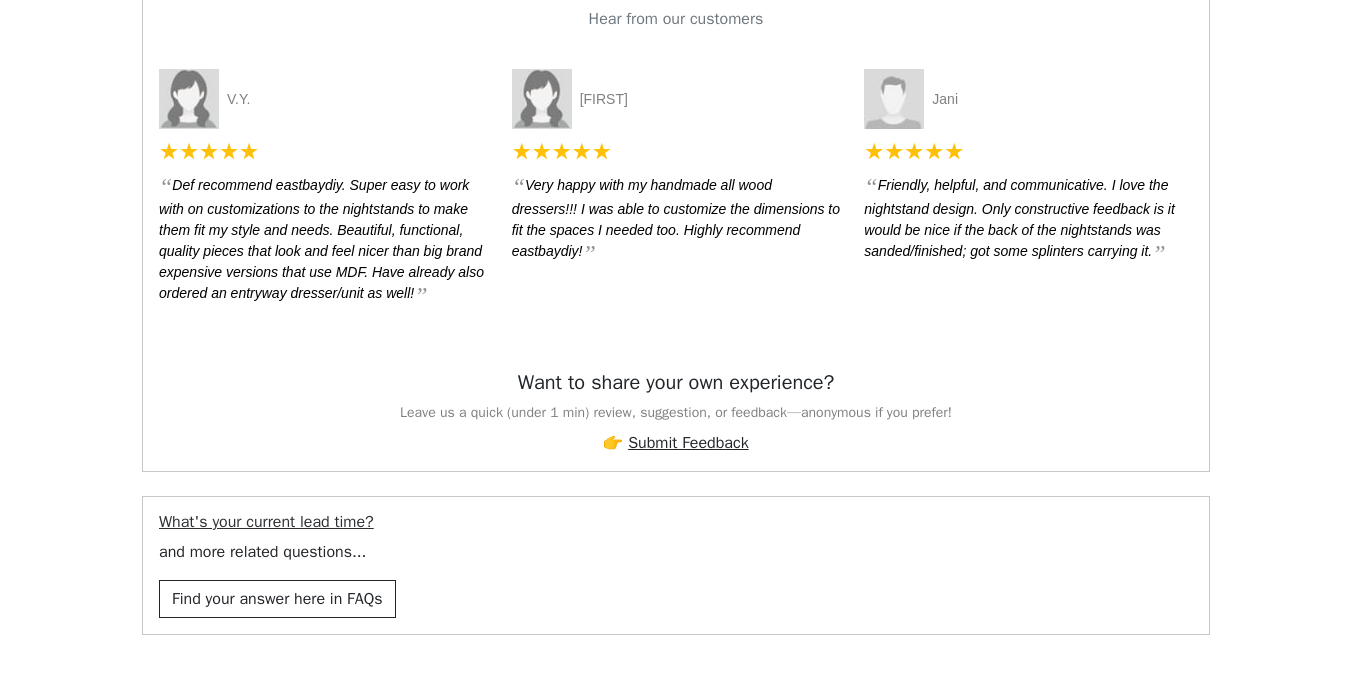 click on "[FIRST] ★★★★★ “ Very happy with my handmade all wood dressers!!! I was able to customize the dimensions to fit the spaces I needed too. Highly recommend eastbaydiy! ”" at bounding box center (676, 208) 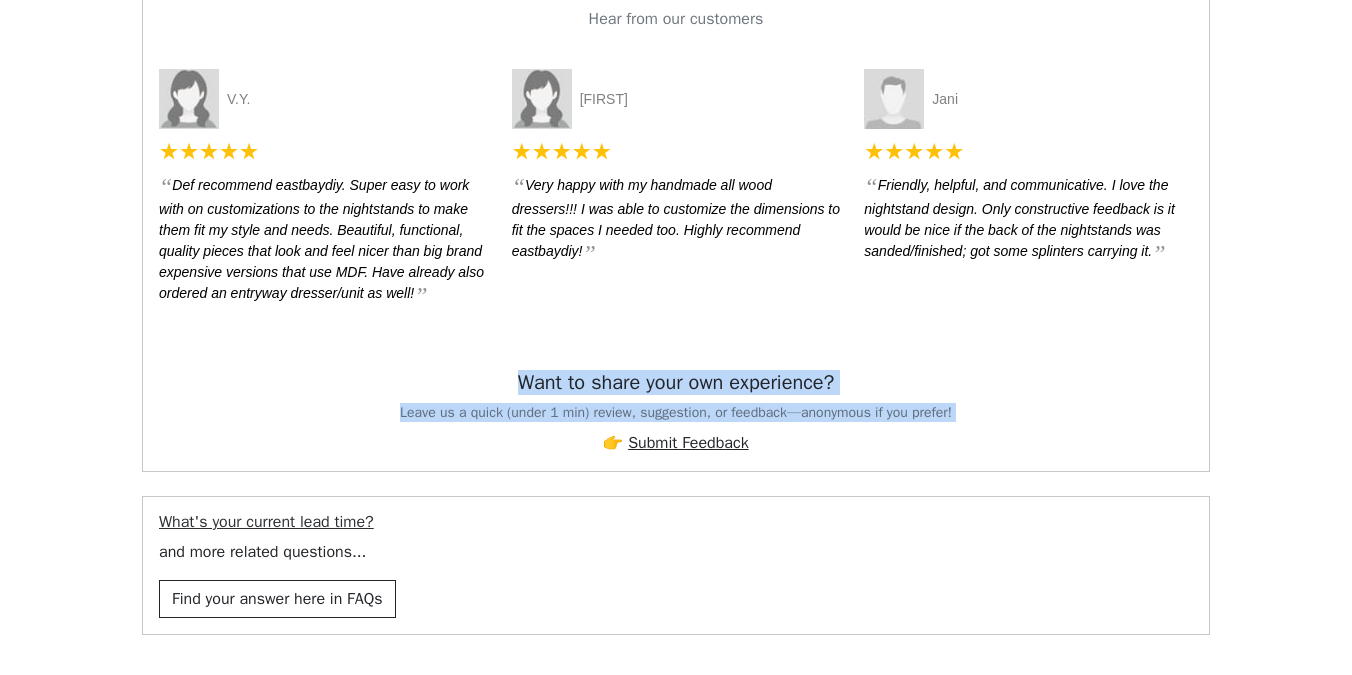 drag, startPoint x: 504, startPoint y: 379, endPoint x: 745, endPoint y: 430, distance: 246.33717 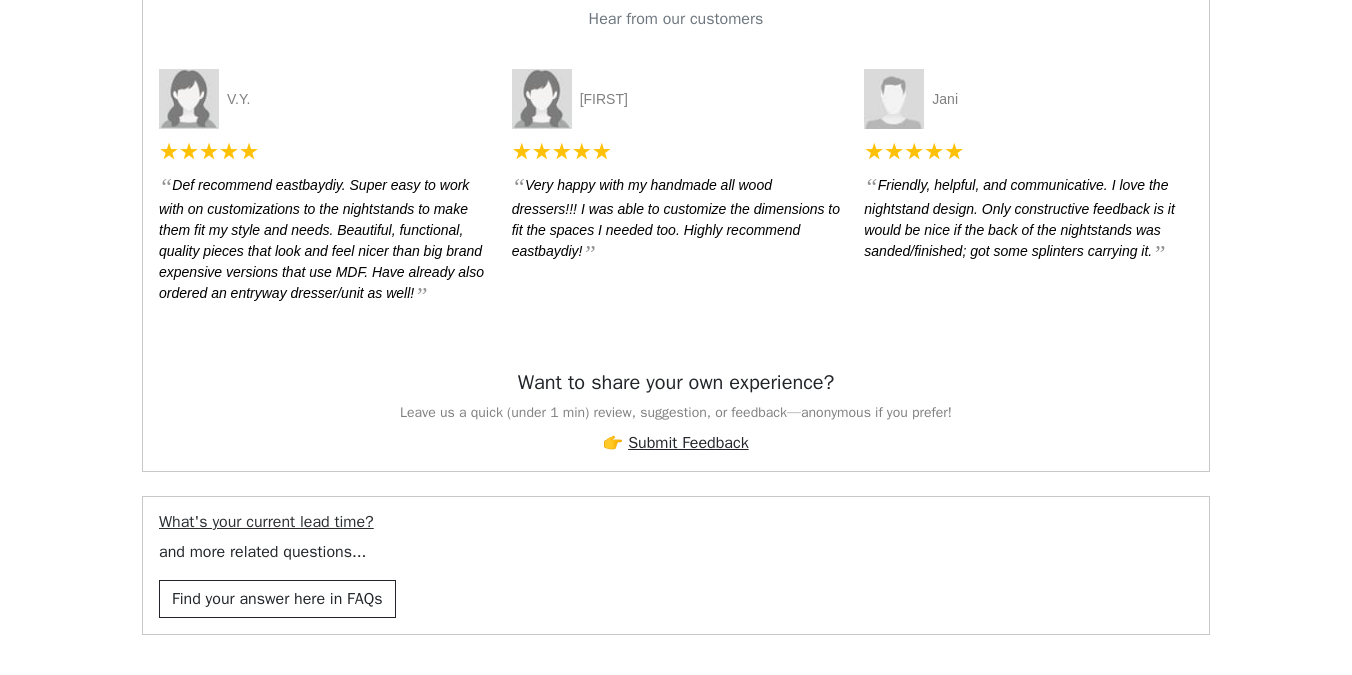 click on "[FIRST] ★★★★★ “ Very happy with my handmade all wood dressers!!! I was able to customize the dimensions to fit the spaces I needed too. Highly recommend eastbaydiy! ”" at bounding box center [676, 208] 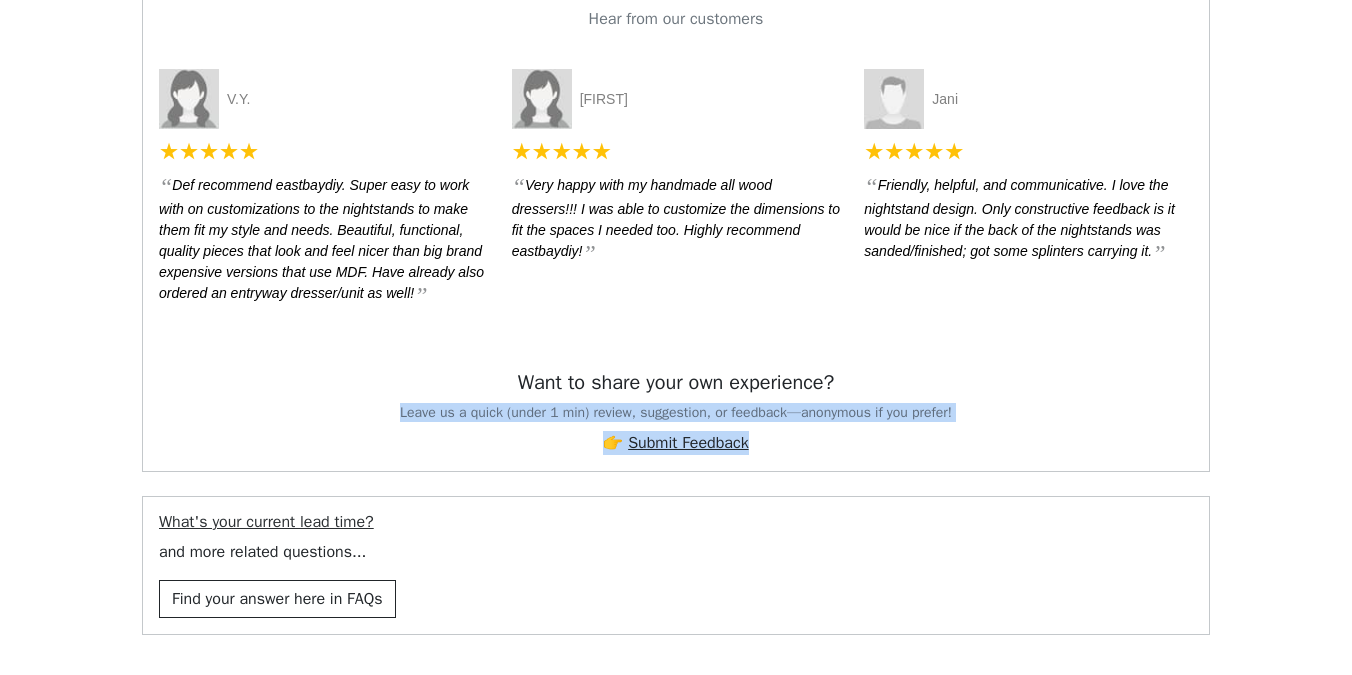 drag, startPoint x: 352, startPoint y: 404, endPoint x: 874, endPoint y: 456, distance: 524.5836 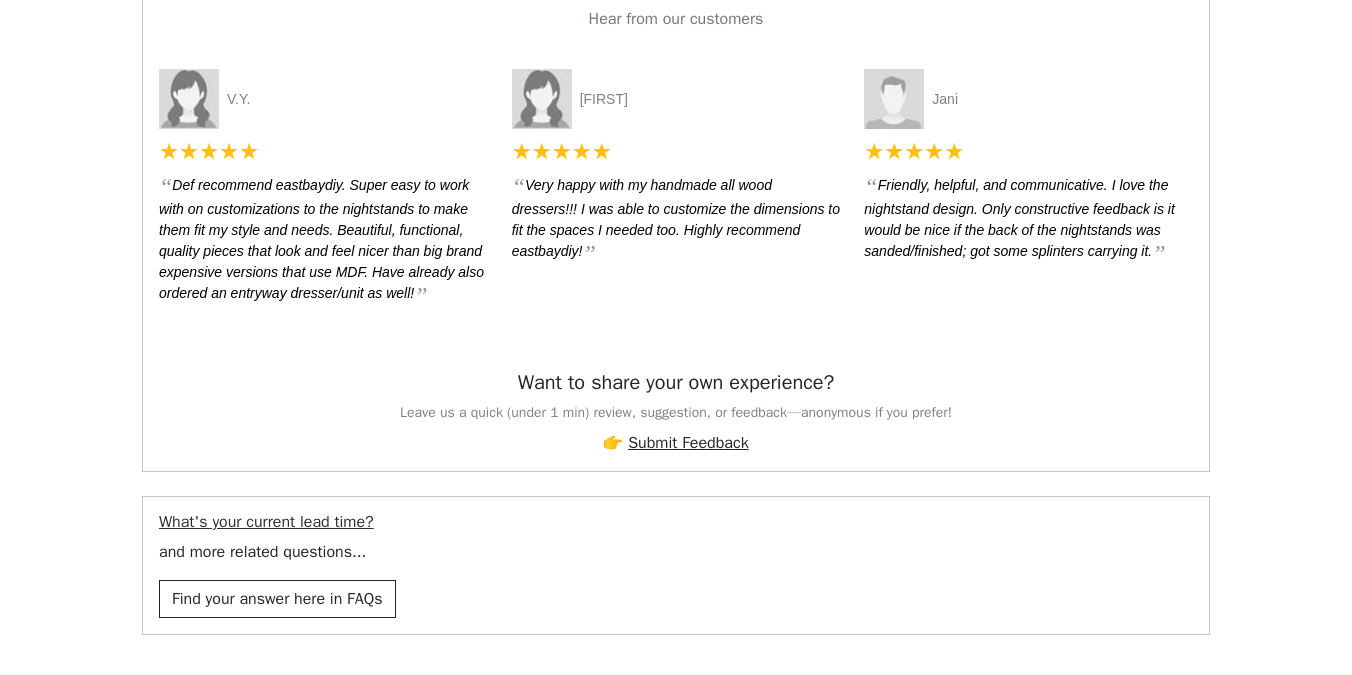 click on "V.Y. ★★★★★ “ Def recommend eastbaydiy. Super easy to work with on customizations to the nightstands to make them fit my style and needs. Beautiful, functional, quality pieces that look and feel nicer than big brand expensive versions that use MDF. Have already also ordered an entryway dresser/unit as well! ” [FIRST] ★★★★★ “ Very happy with my handmade all wood dressers!!! I was able to customize the dimensions to fit the spaces I needed too. Highly recommend eastbaydiy! ” Jani ★★★★★ “ Friendly, helpful, and communicative. I love the nightstand design. Only constructive feedback is it would be nice if the back of the nightstands was sanded/finished; got some splinters carrying it. ” Want to share your own experience? Leave us a quick (under 1 min) review, suggestion, or feedback—anonymous if you prefer! 👉   Submit Feedback" at bounding box center [676, 261] 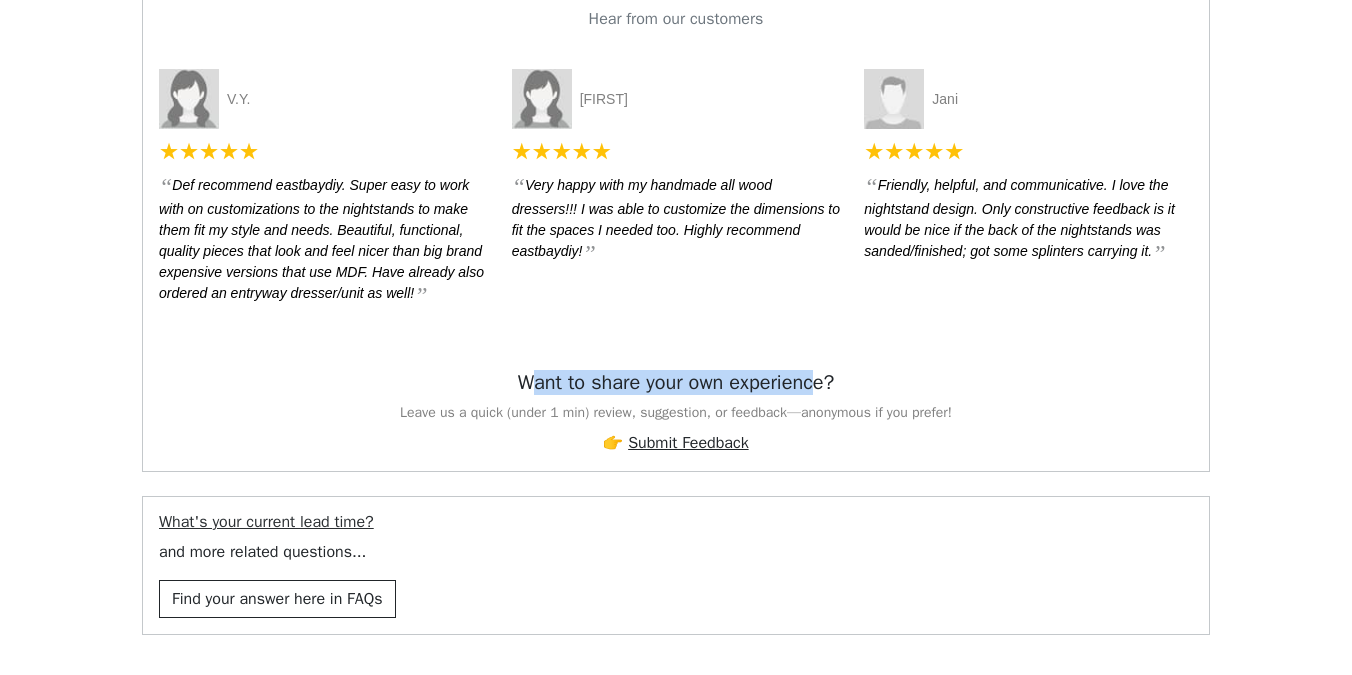 drag, startPoint x: 524, startPoint y: 376, endPoint x: 822, endPoint y: 378, distance: 298.0067 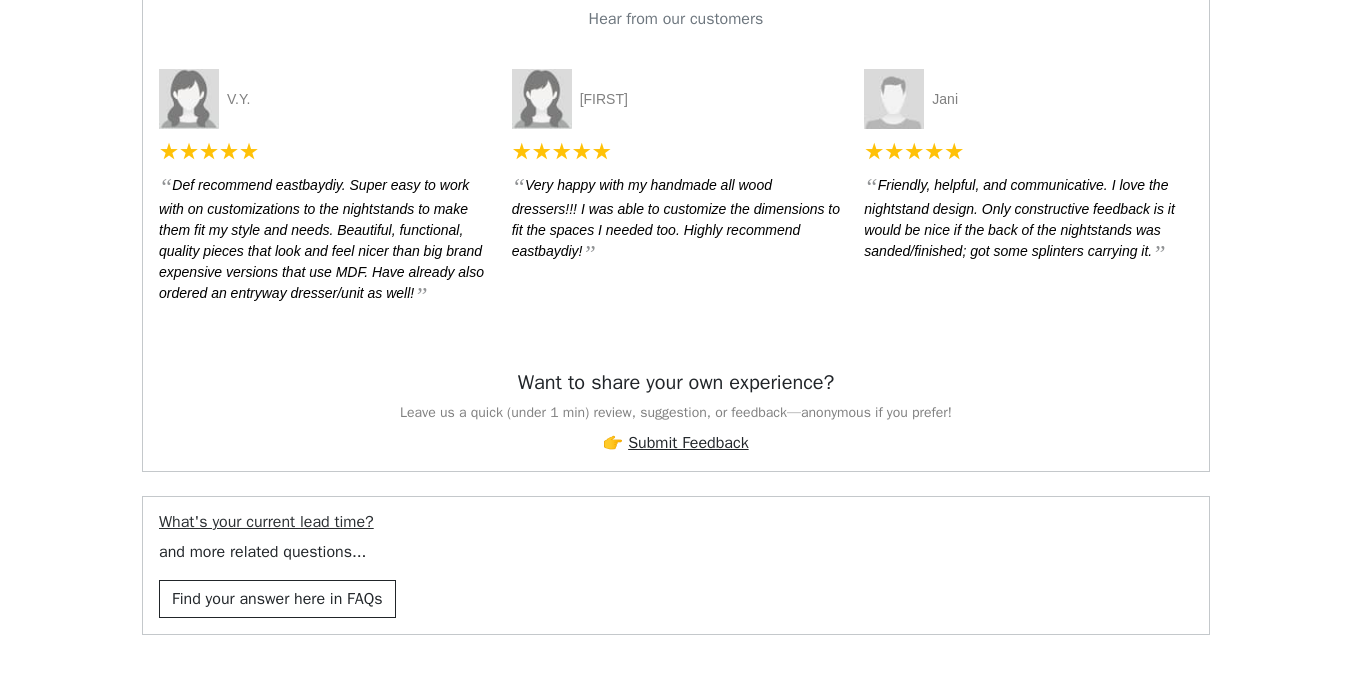click on "[FIRST] ★★★★★ “ Very happy with my handmade all wood dressers!!! I was able to customize the dimensions to fit the spaces I needed too. Highly recommend eastbaydiy! ”" at bounding box center (676, 208) 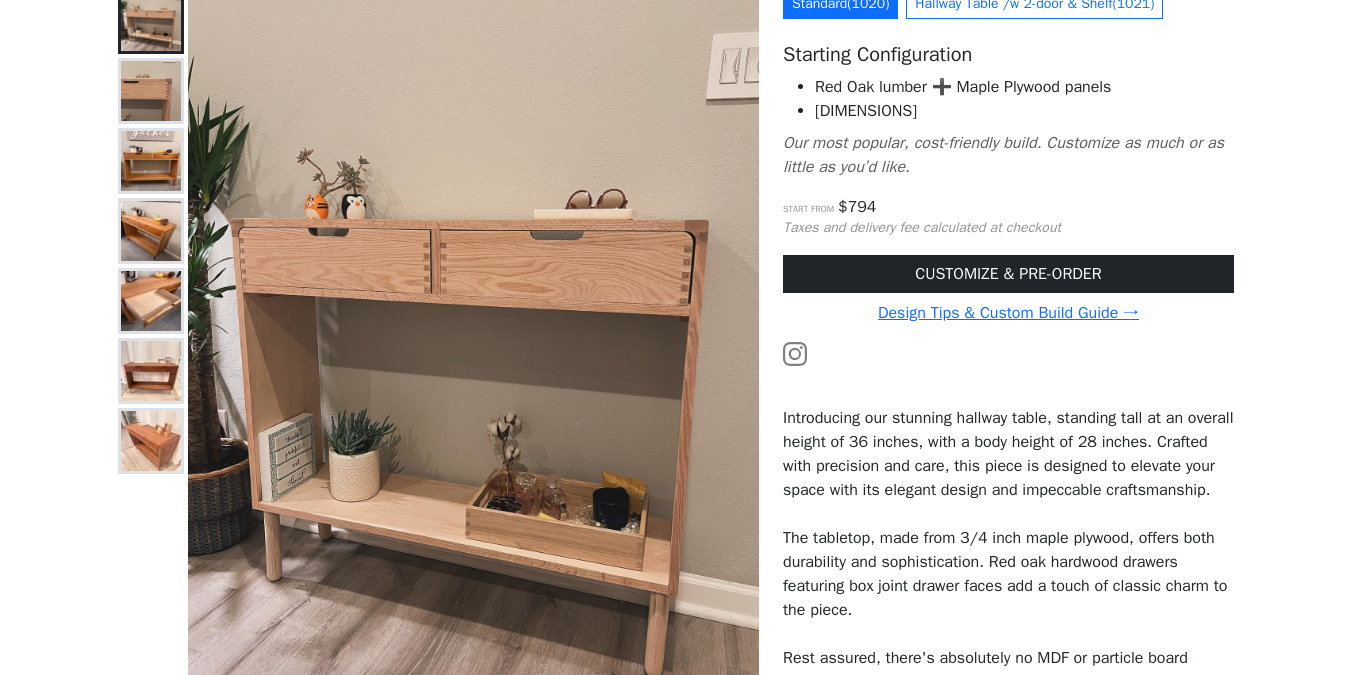 scroll, scrollTop: 106, scrollLeft: 0, axis: vertical 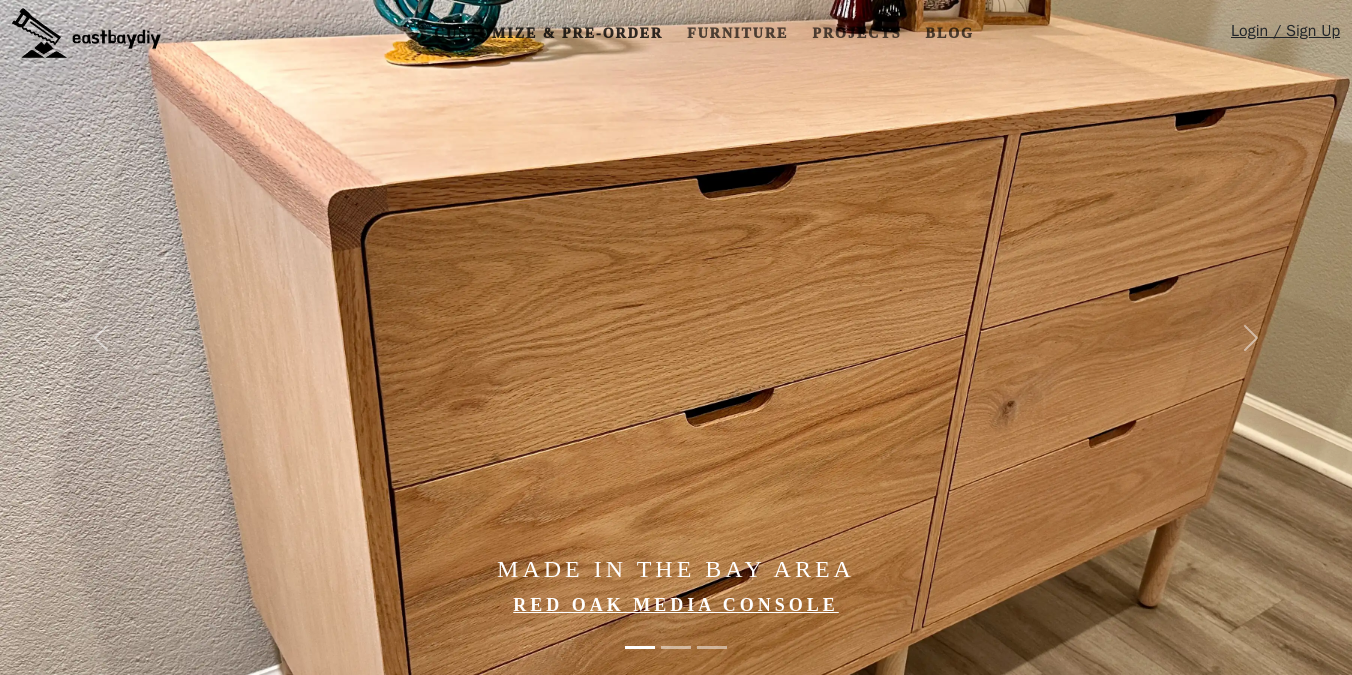 click on "Customize & Pre-order" at bounding box center (548, 33) 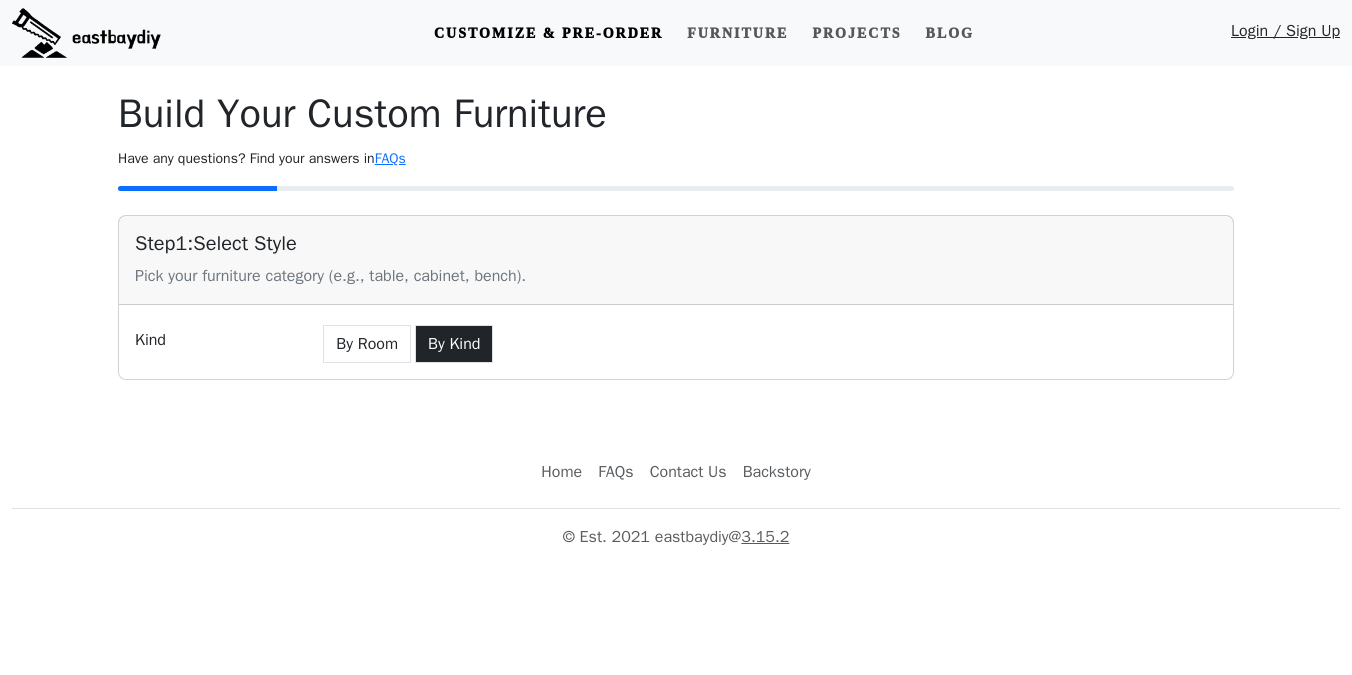 click on "By Kind" at bounding box center (454, 344) 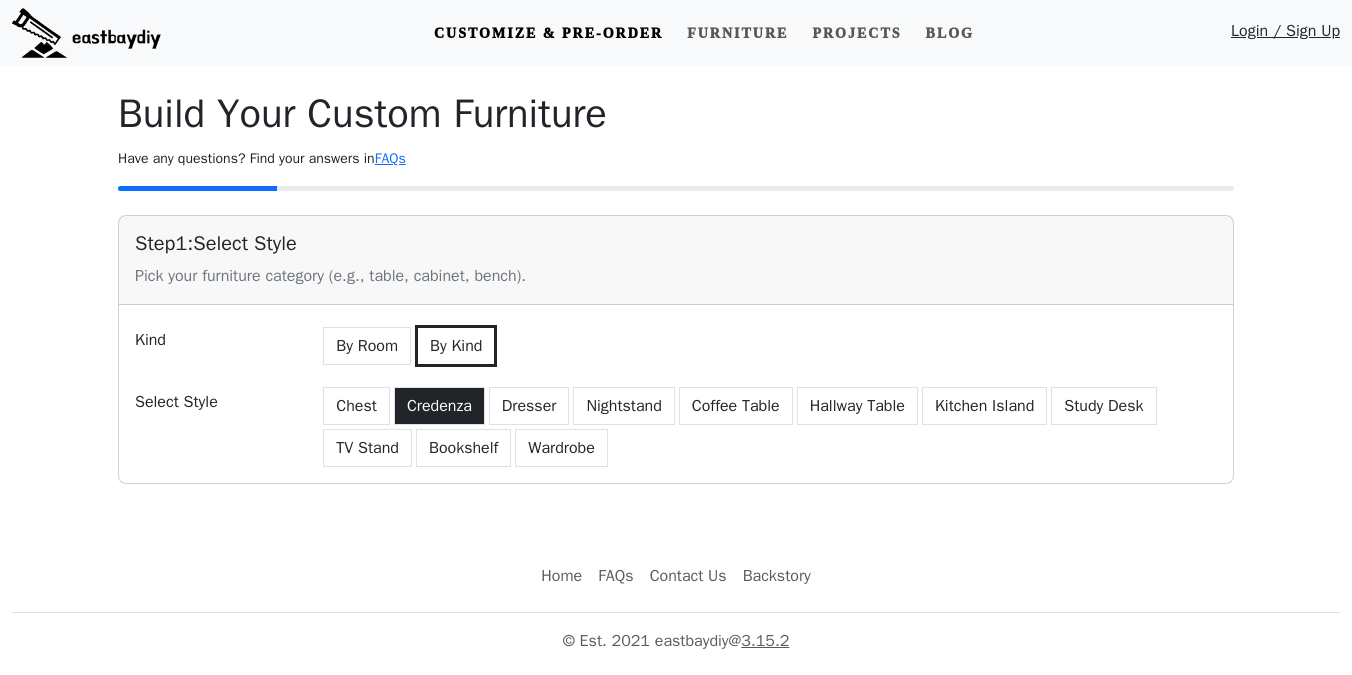 click on "Credenza" at bounding box center (439, 406) 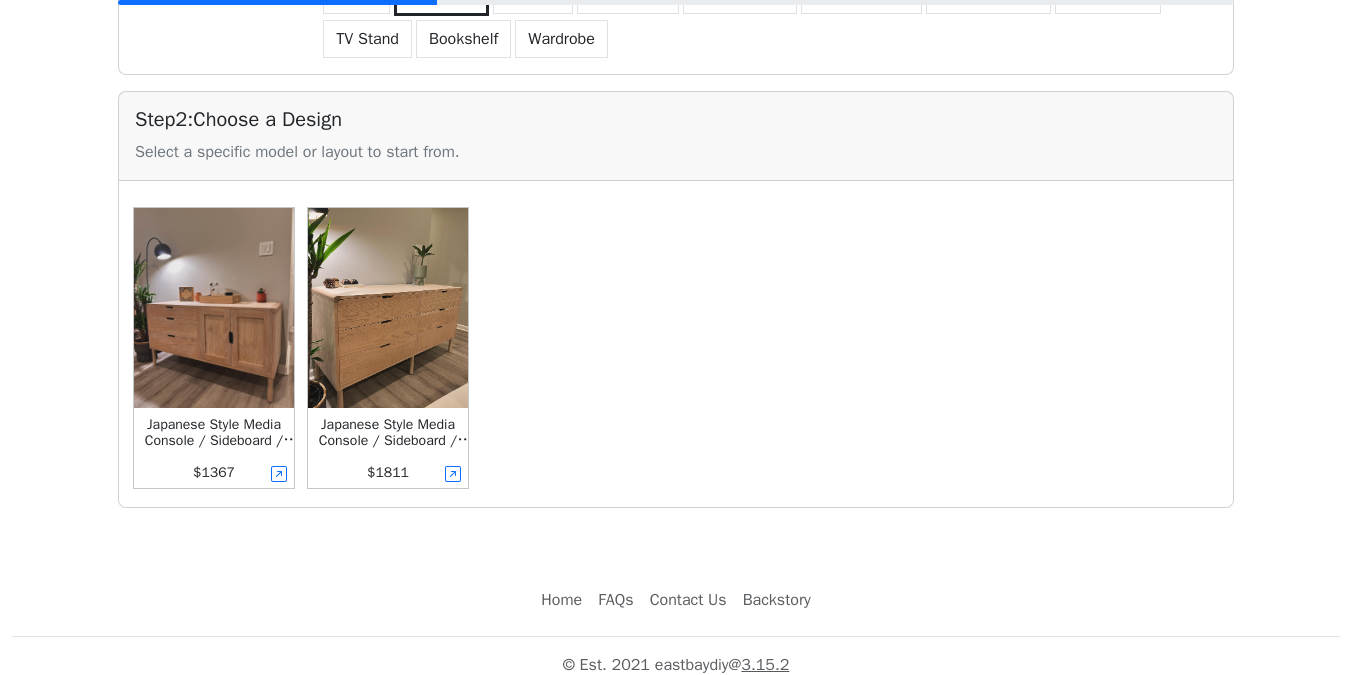 click at bounding box center [388, 308] 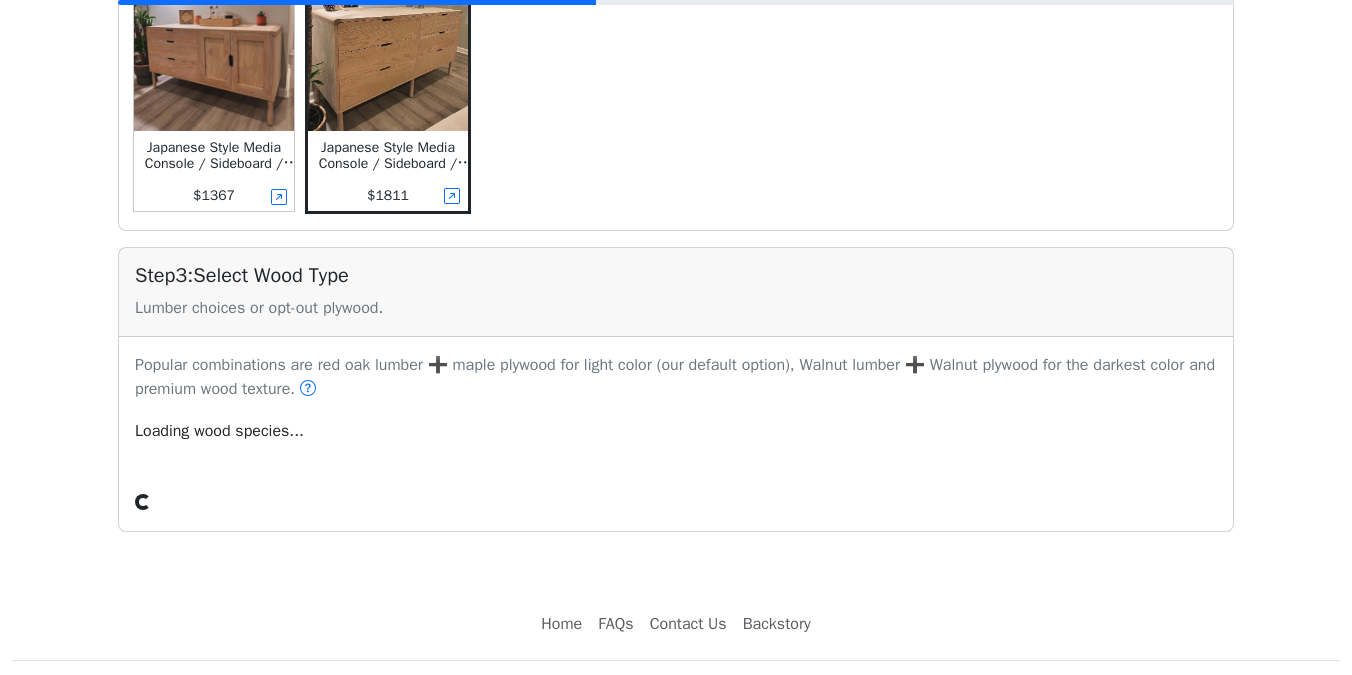 scroll, scrollTop: 709, scrollLeft: 0, axis: vertical 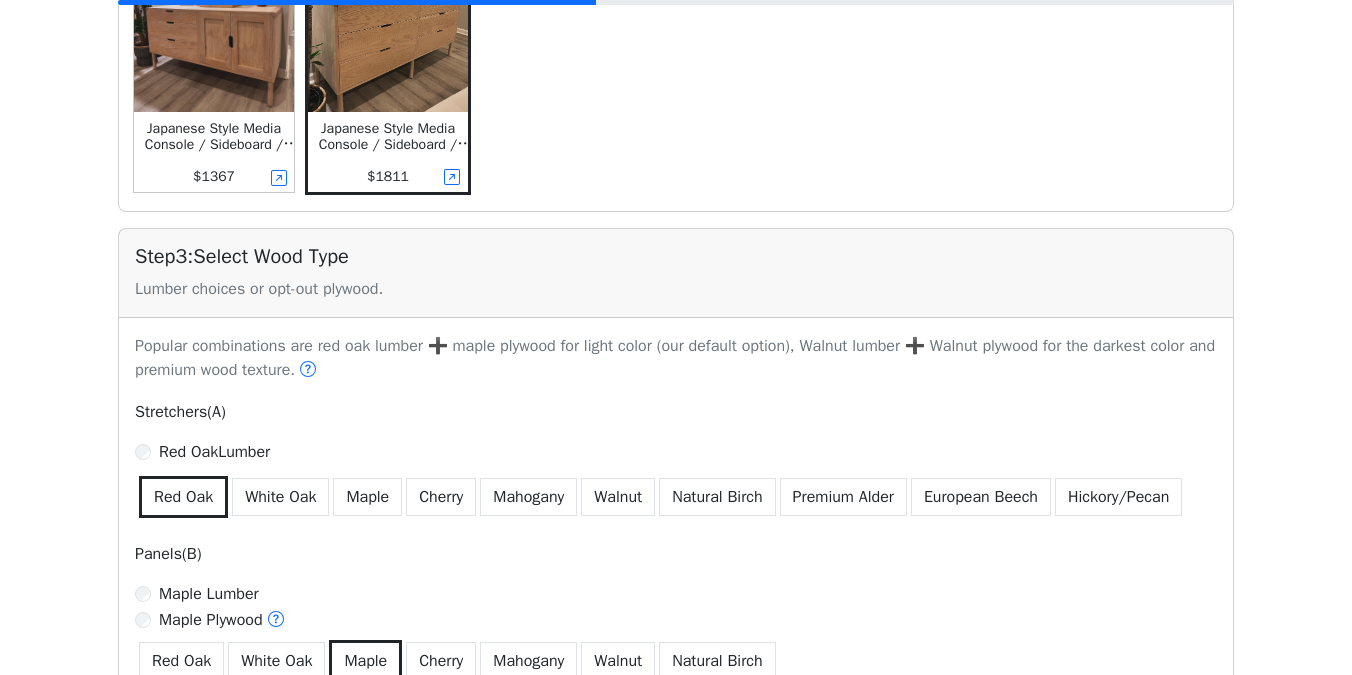 click on "Stretchers(A)" at bounding box center (676, 412) 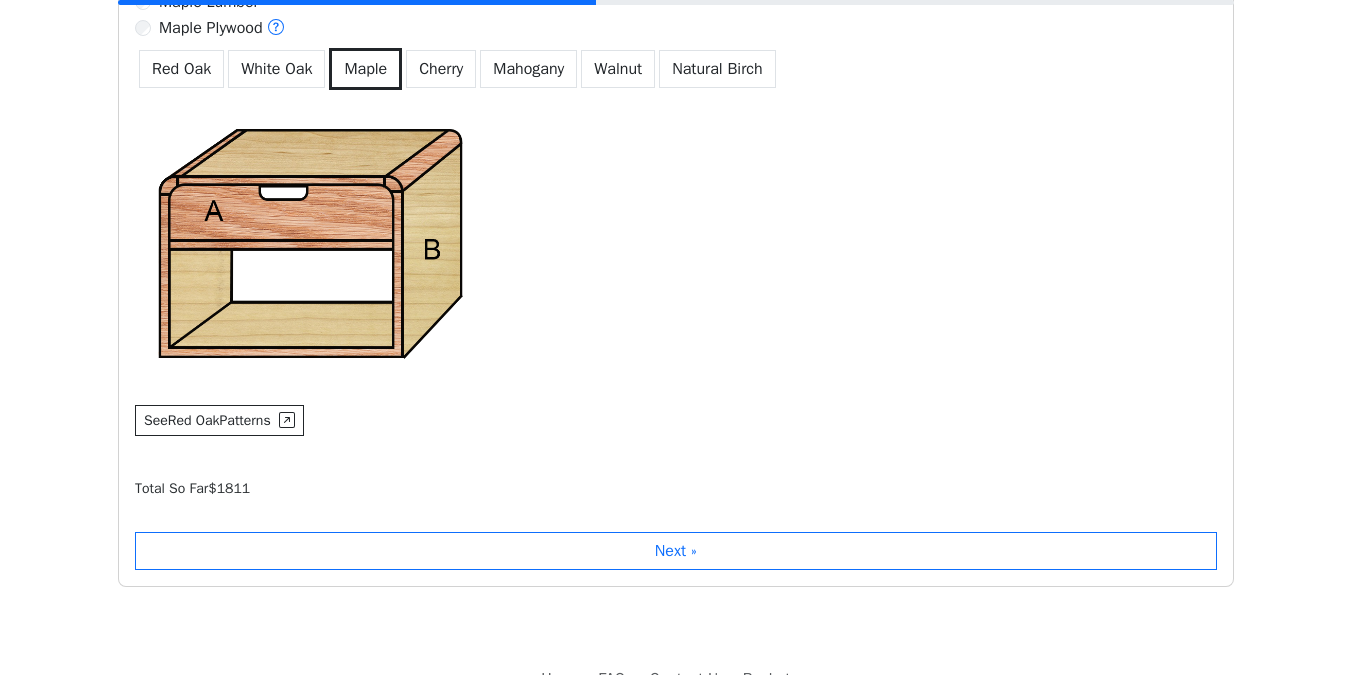 scroll, scrollTop: 1322, scrollLeft: 0, axis: vertical 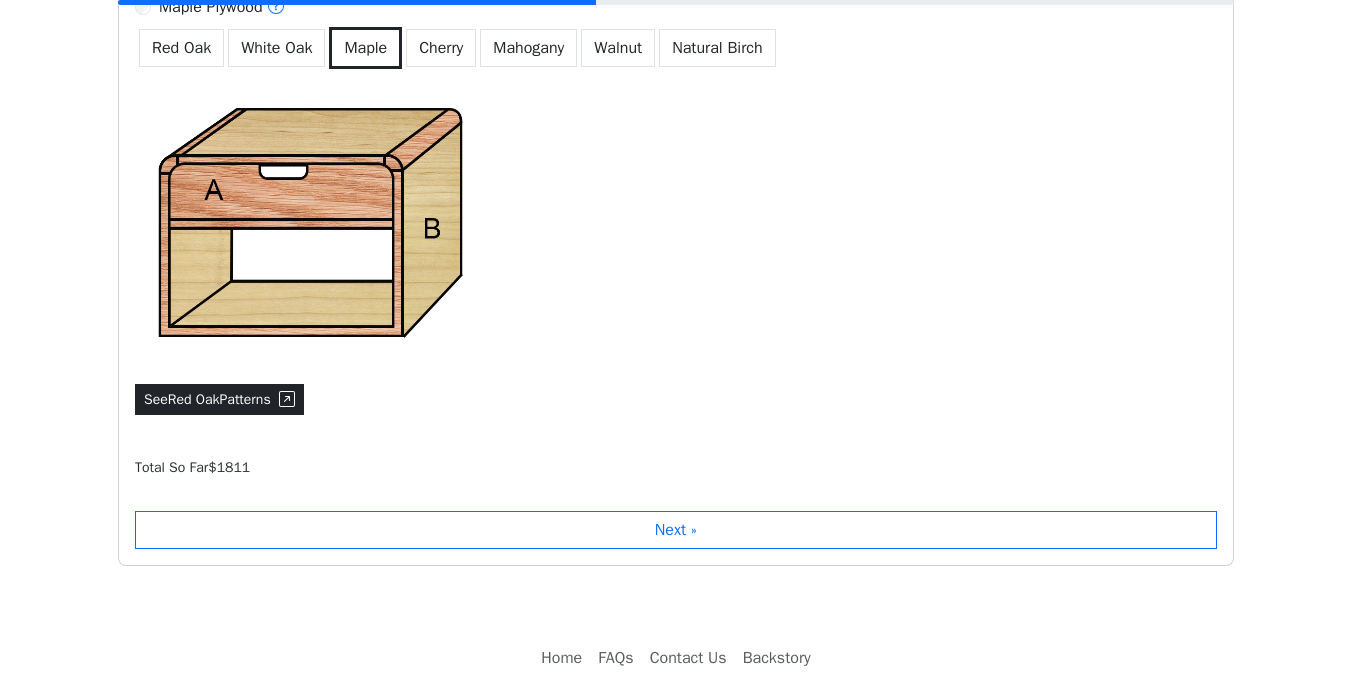 click on "See  Red Oak  Patterns" at bounding box center [219, 399] 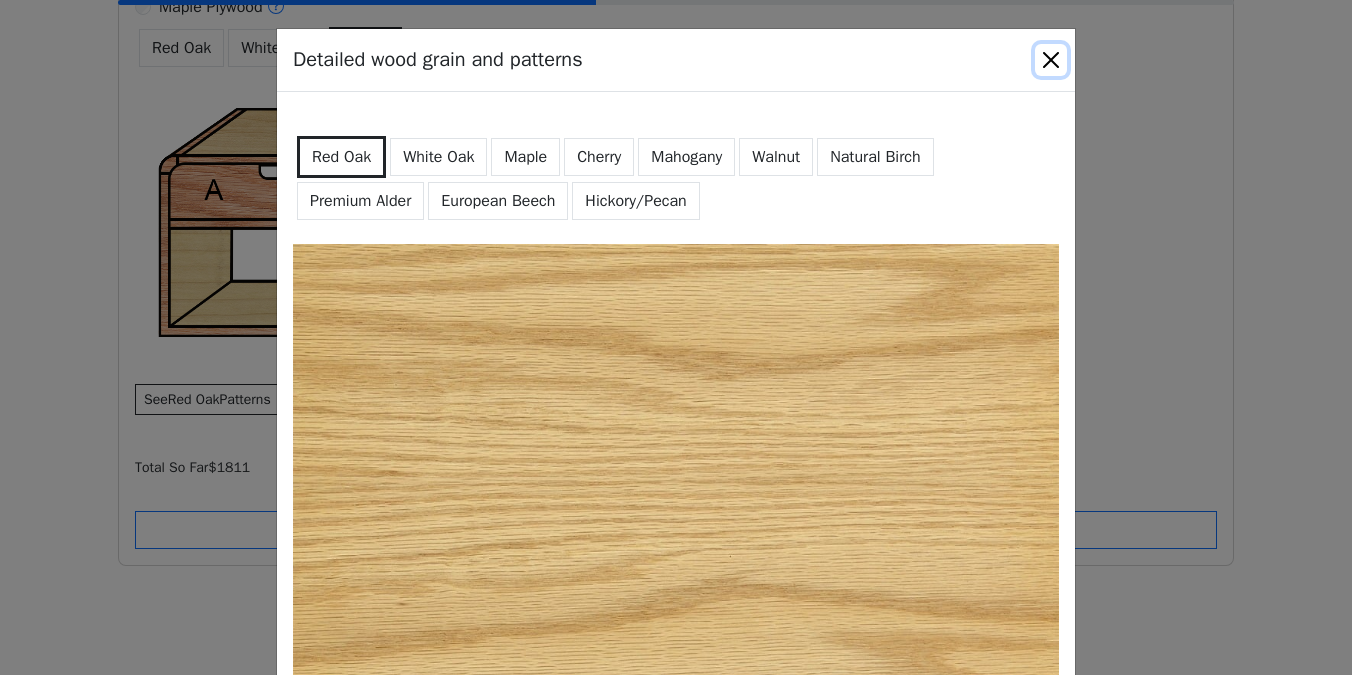 click at bounding box center [1051, 60] 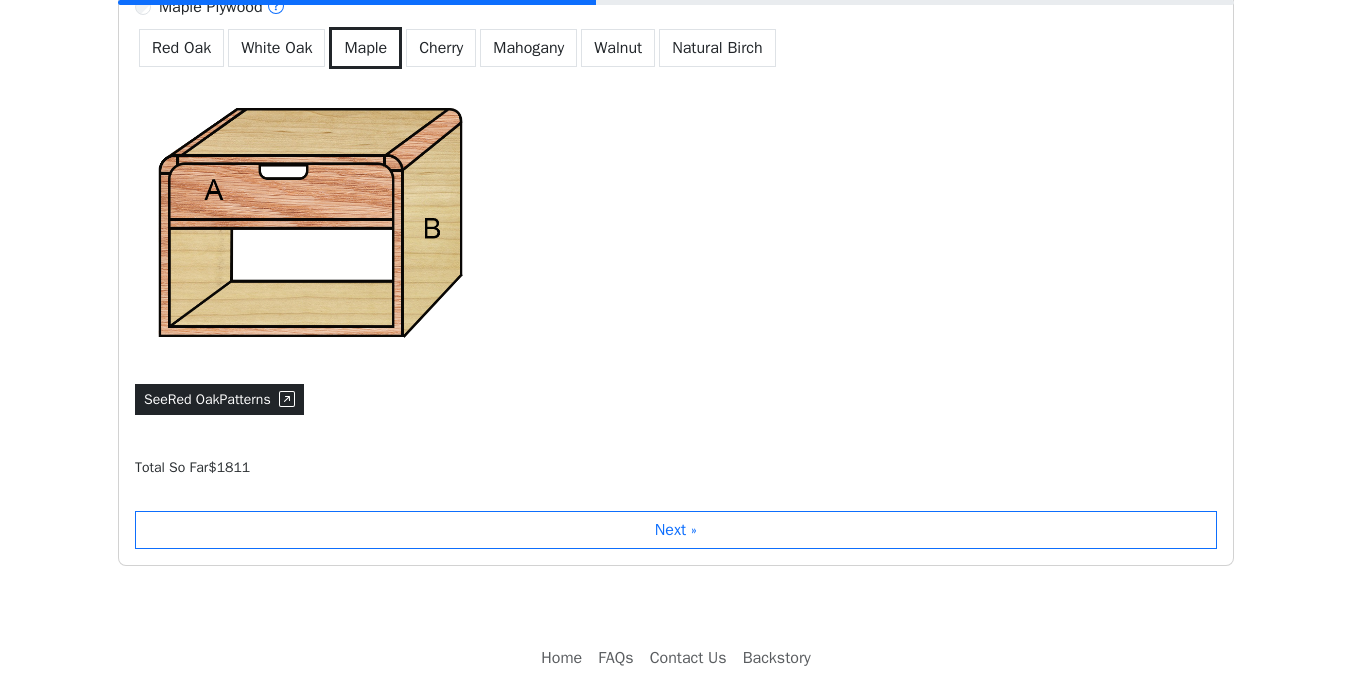 click on "See  Red Oak  Patterns" at bounding box center [219, 399] 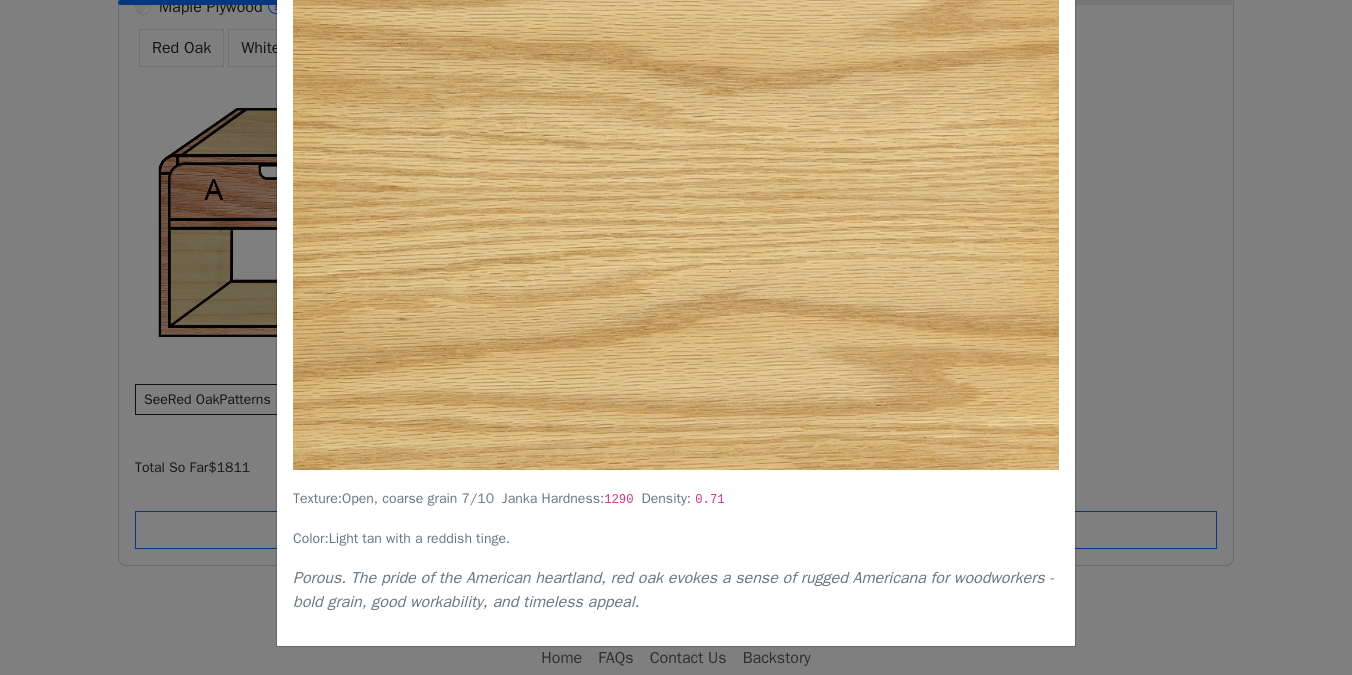 scroll, scrollTop: 0, scrollLeft: 0, axis: both 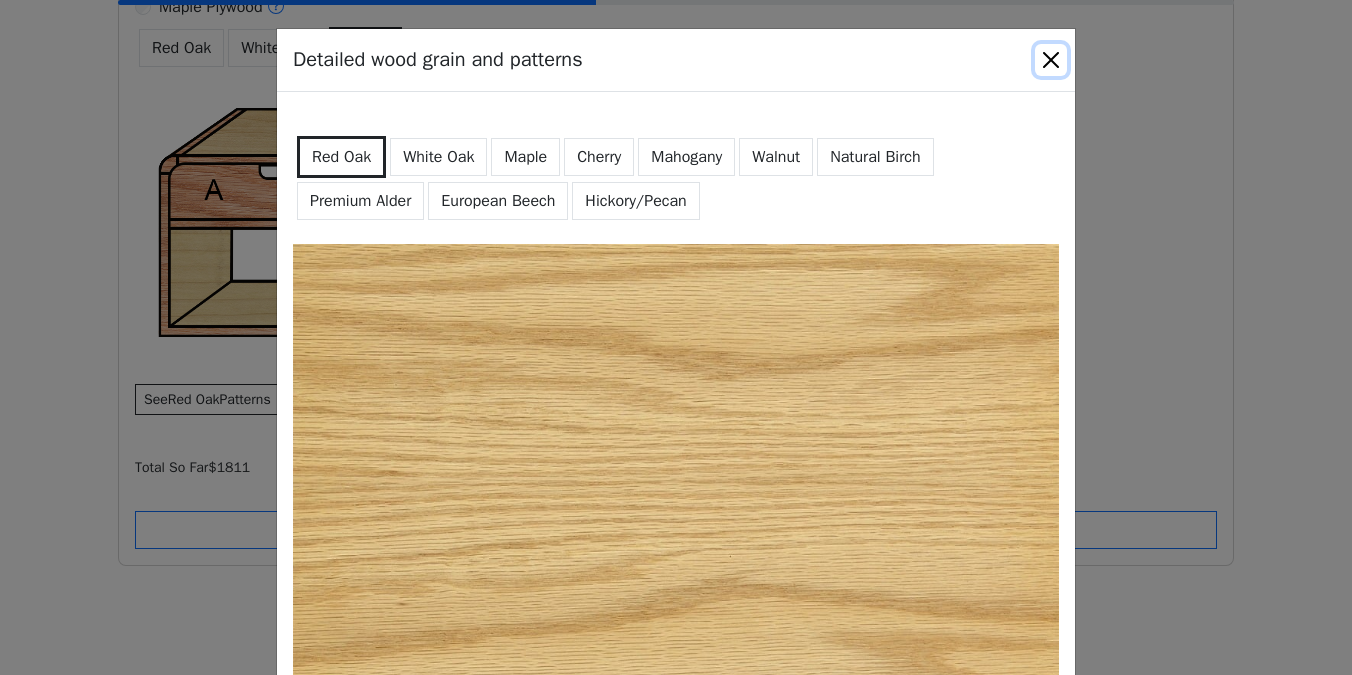 click at bounding box center [1051, 60] 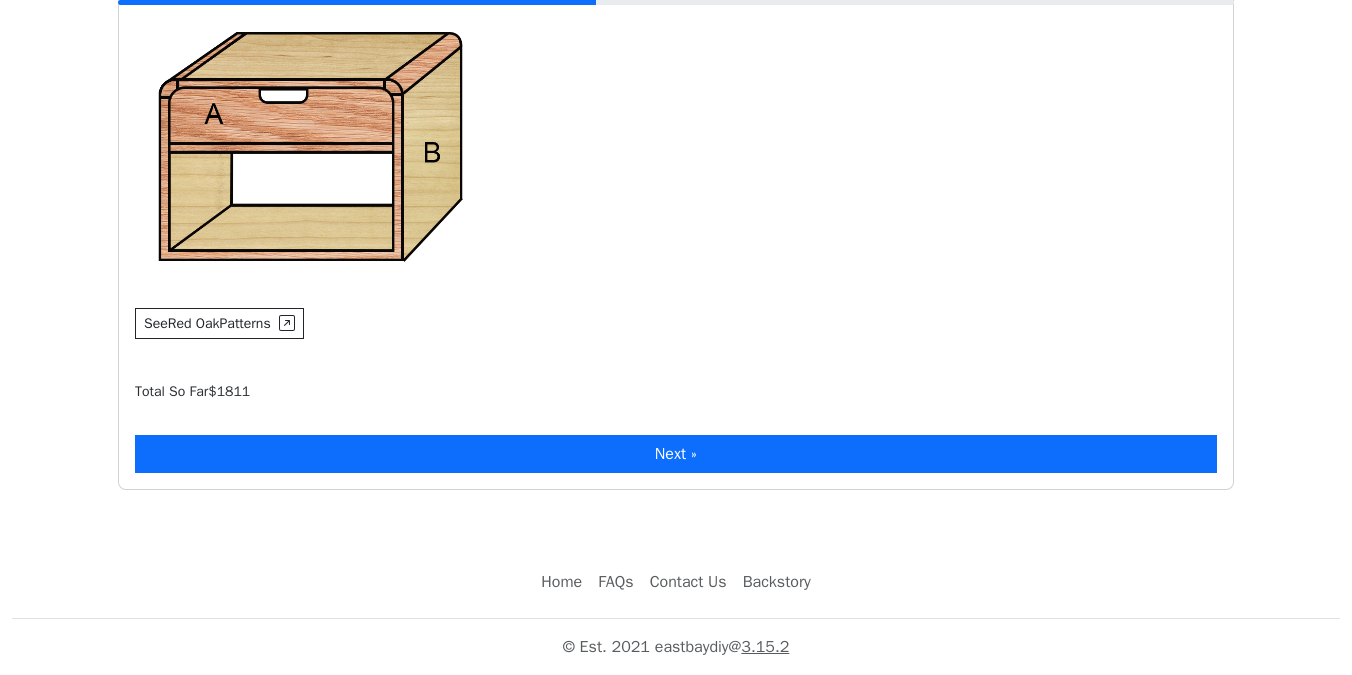click on "Next »" at bounding box center (676, 454) 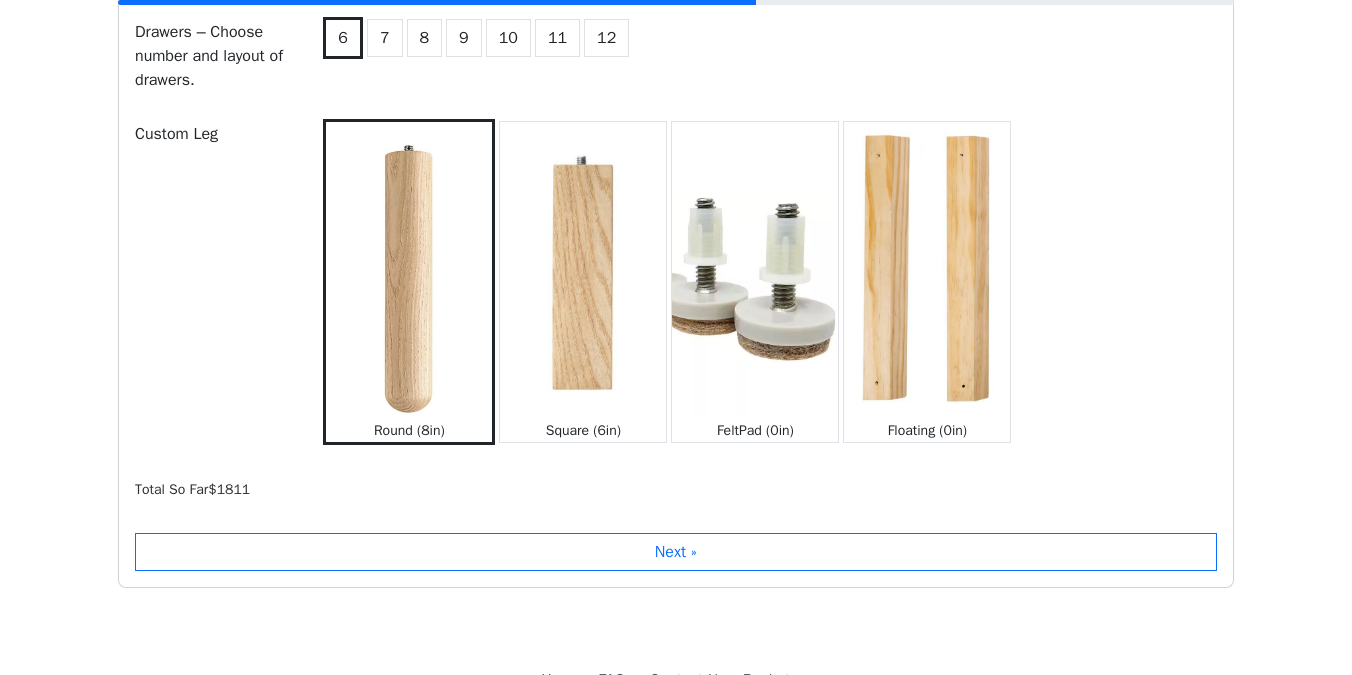 scroll, scrollTop: 2094, scrollLeft: 0, axis: vertical 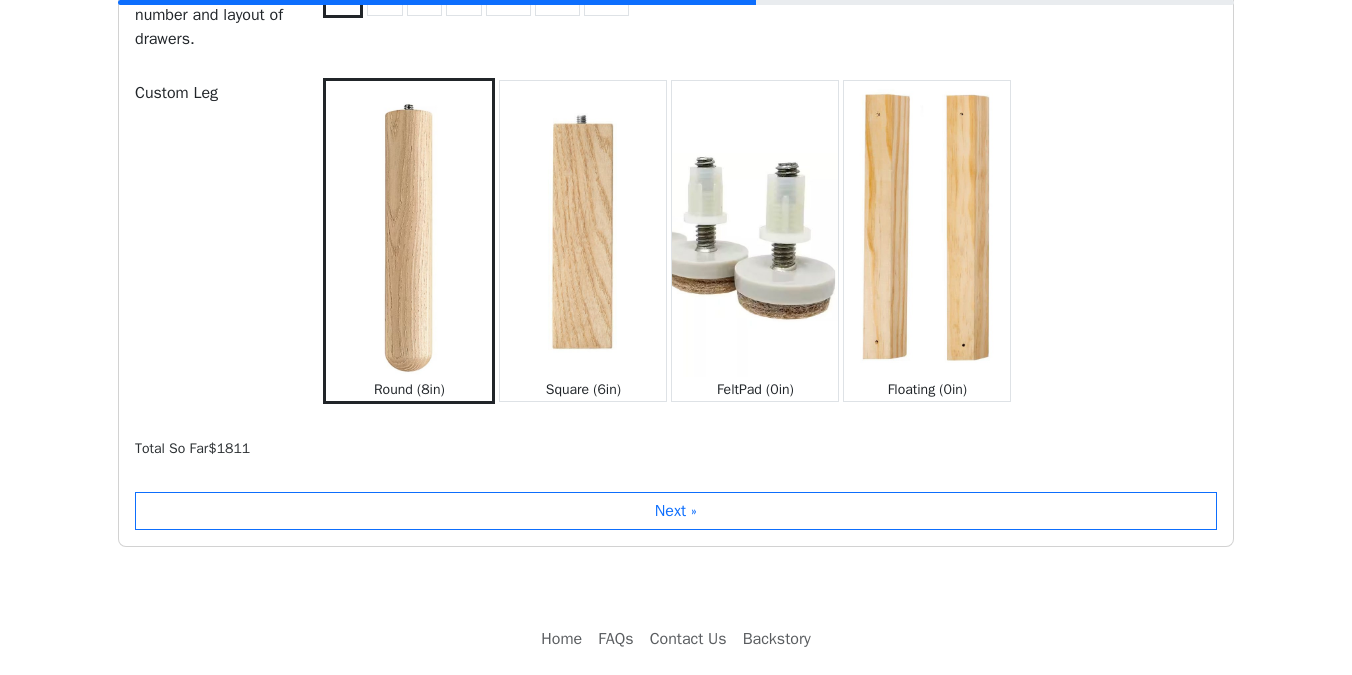 click at bounding box center (583, 228) 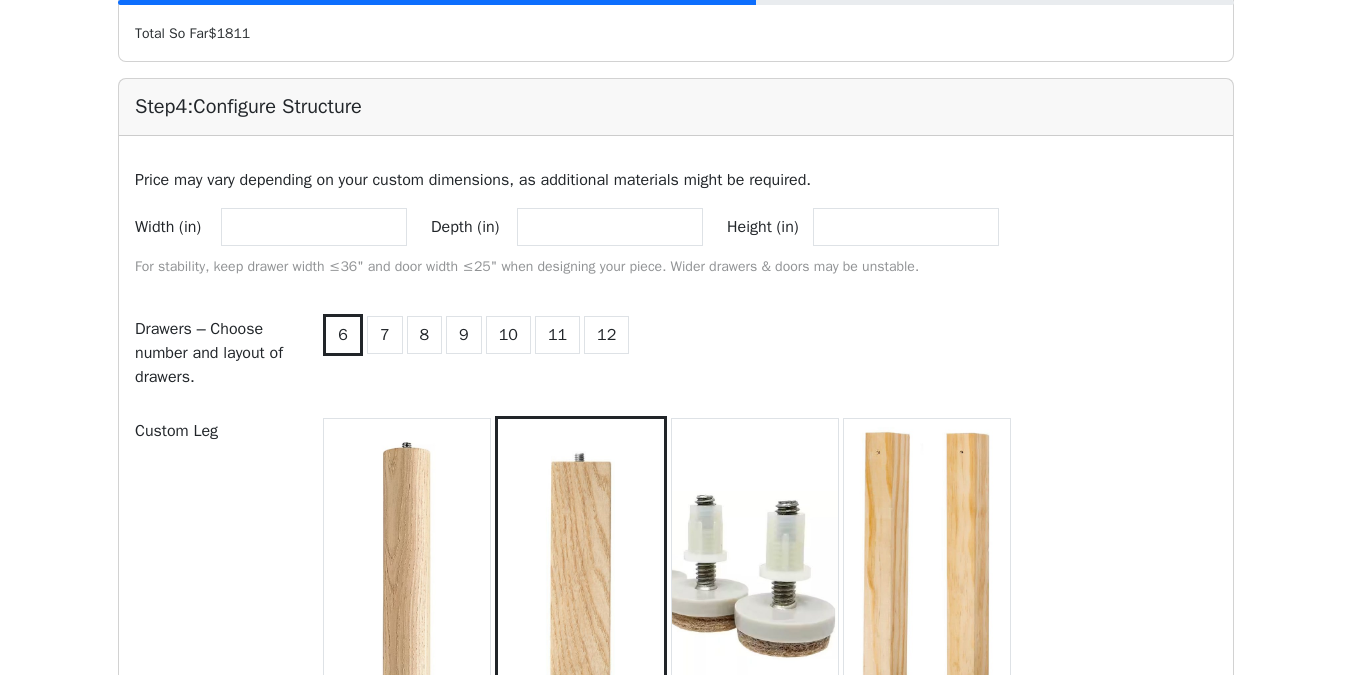 scroll, scrollTop: 1994, scrollLeft: 0, axis: vertical 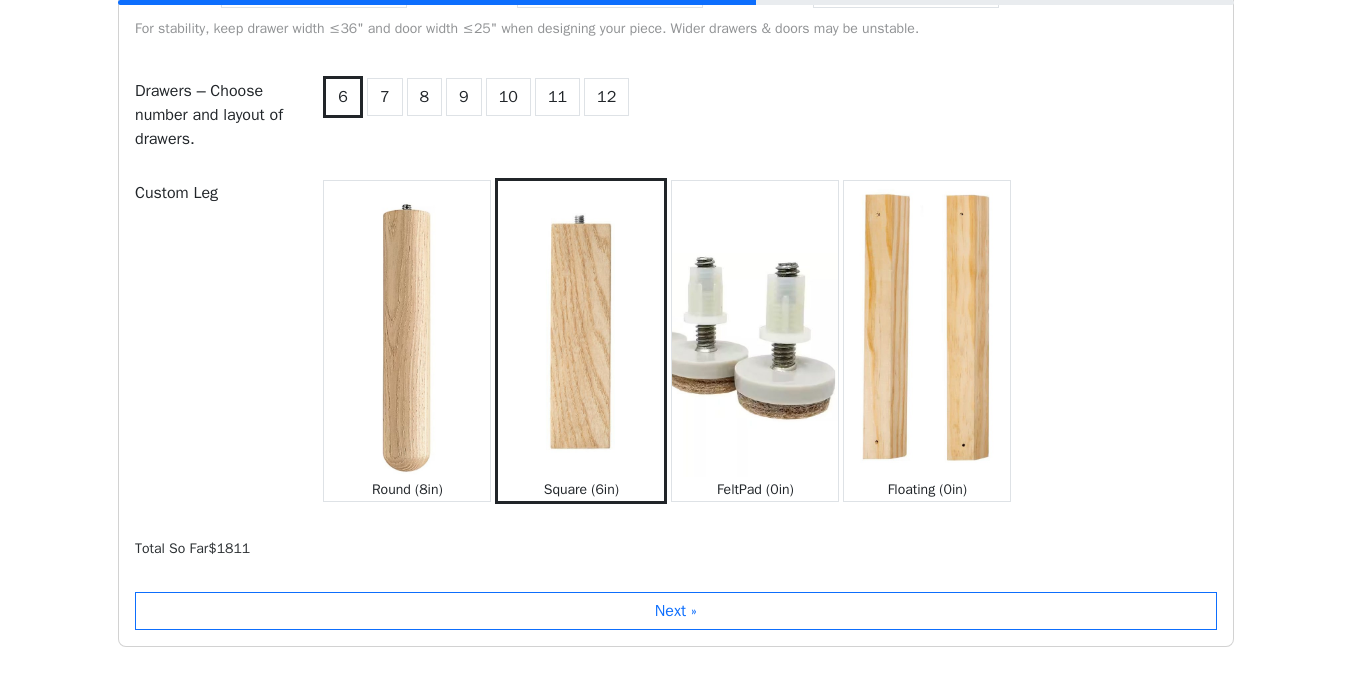 click at bounding box center (755, 328) 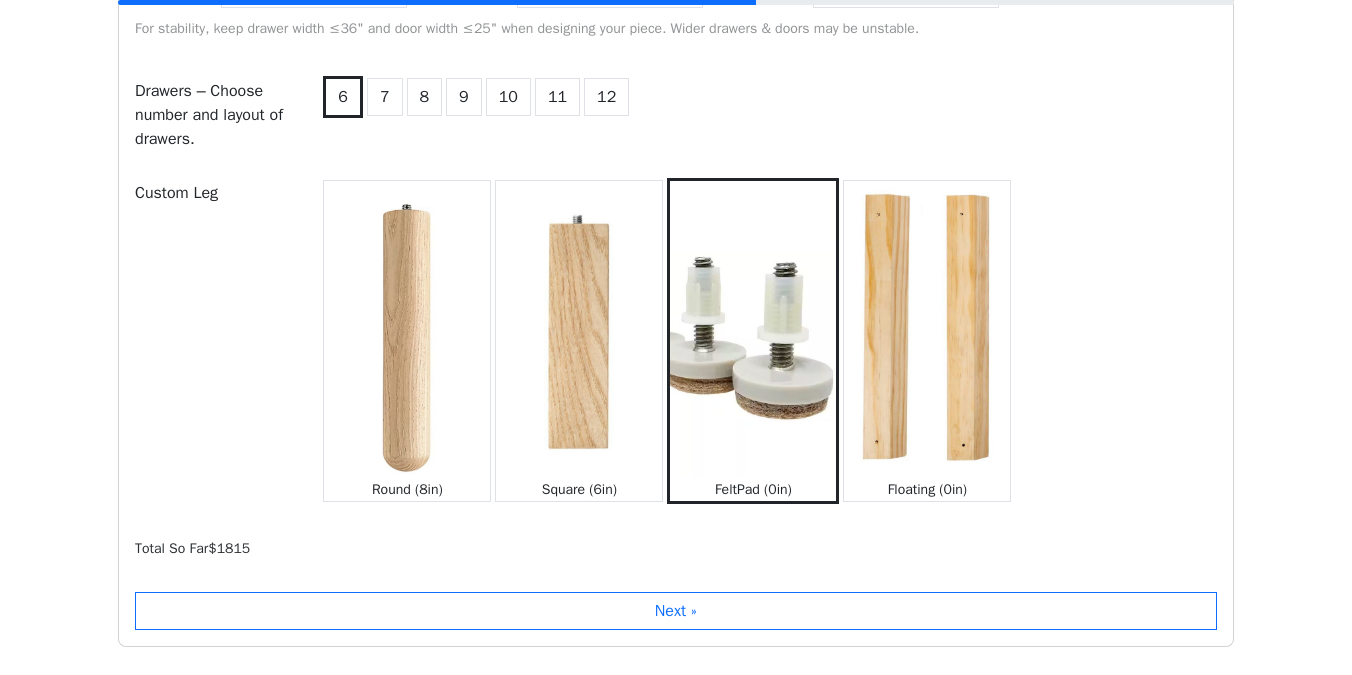 click at bounding box center (927, 328) 